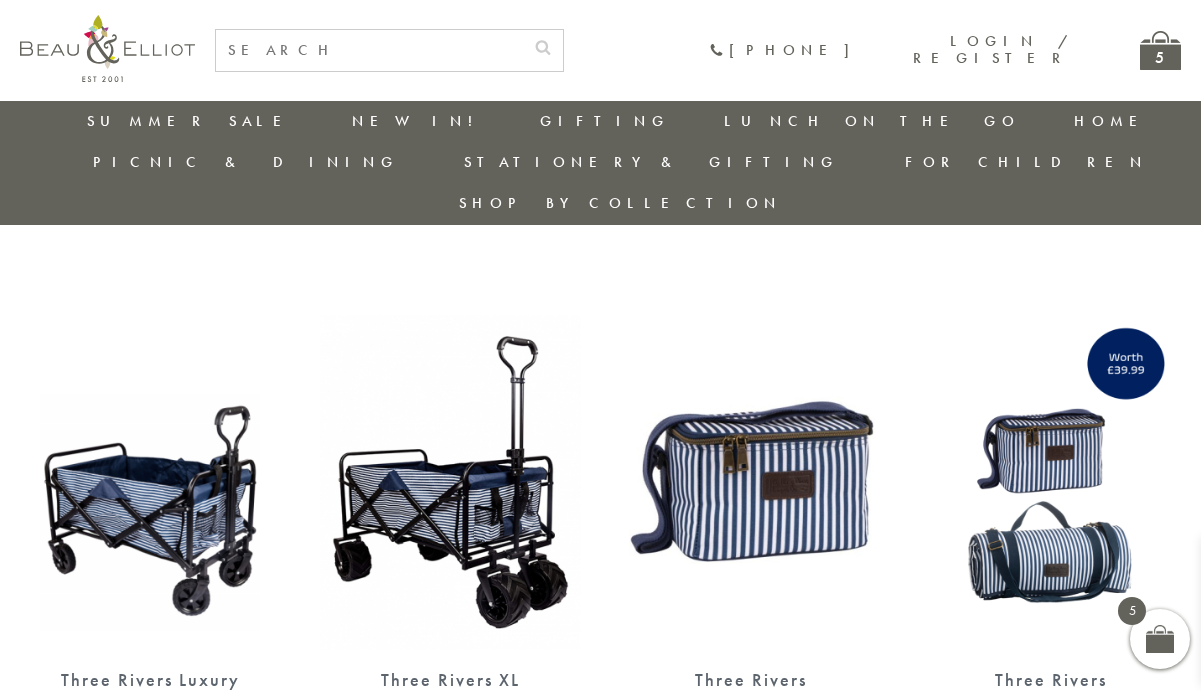 scroll, scrollTop: 3, scrollLeft: 0, axis: vertical 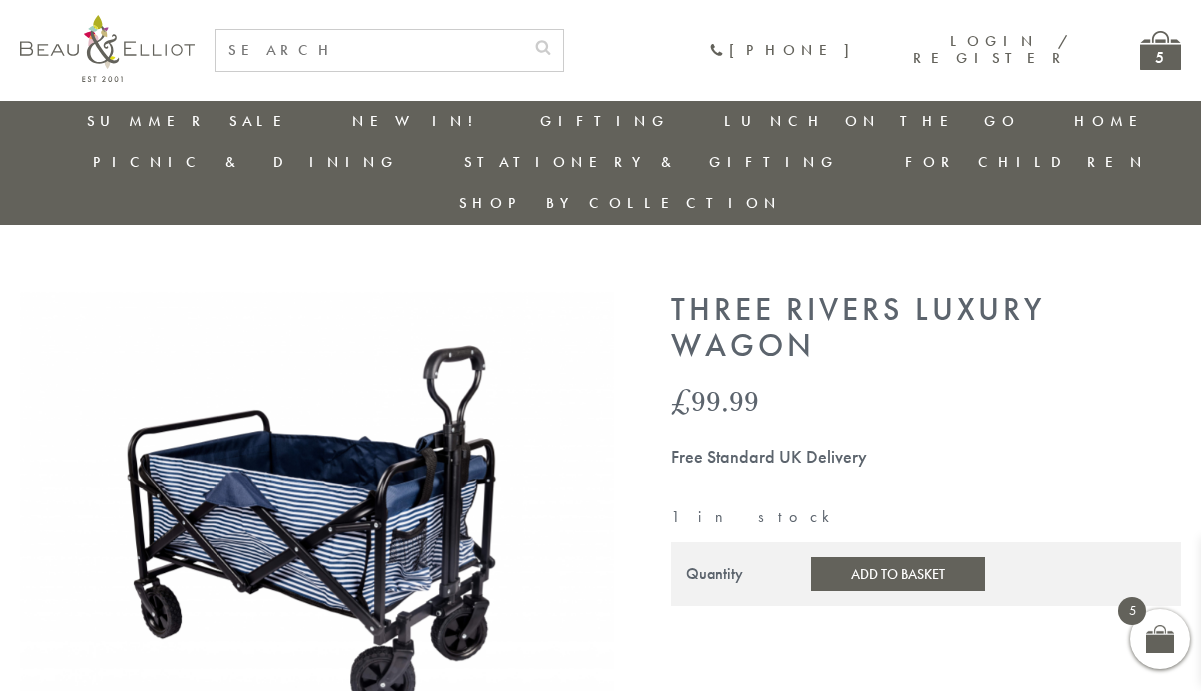 click on "5" at bounding box center (1160, 50) 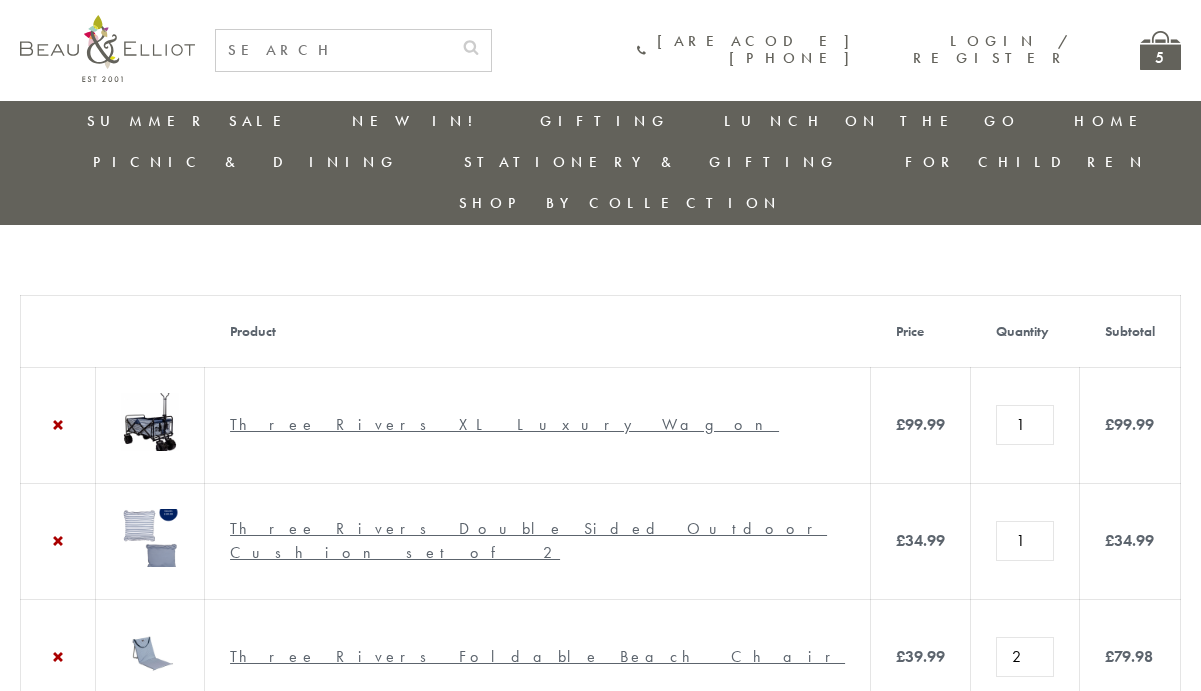 scroll, scrollTop: 3, scrollLeft: 0, axis: vertical 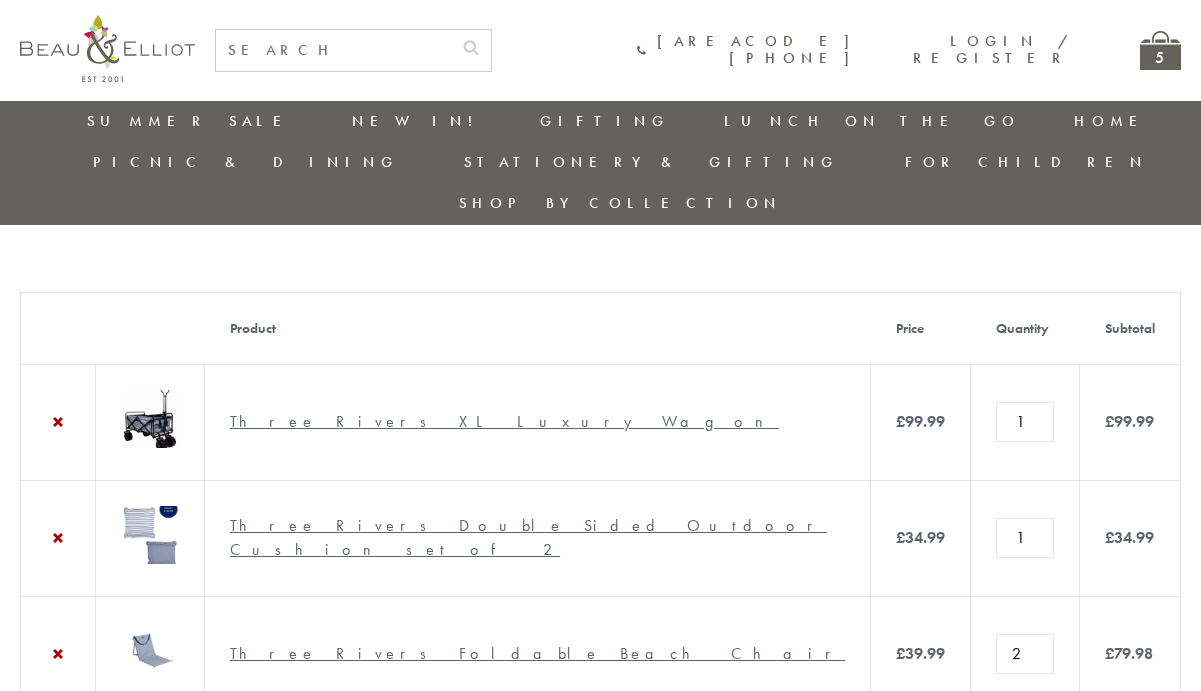 click on "Three Rivers XL Luxury Wagon" at bounding box center (504, 421) 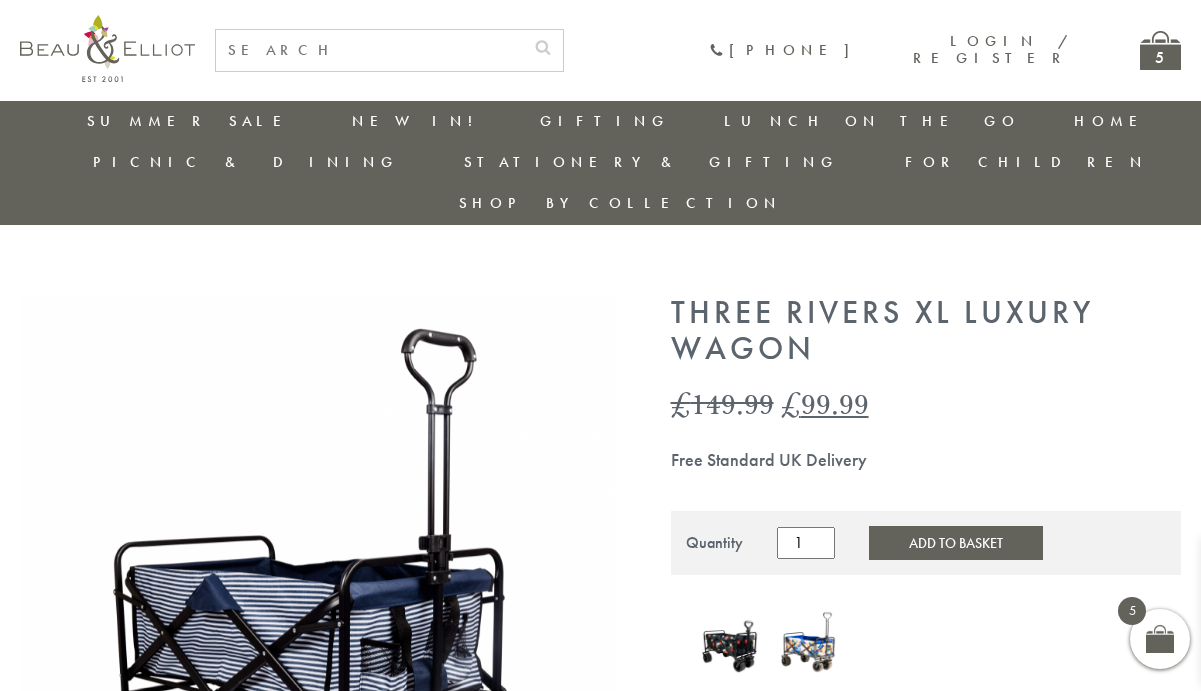 scroll, scrollTop: 3, scrollLeft: 0, axis: vertical 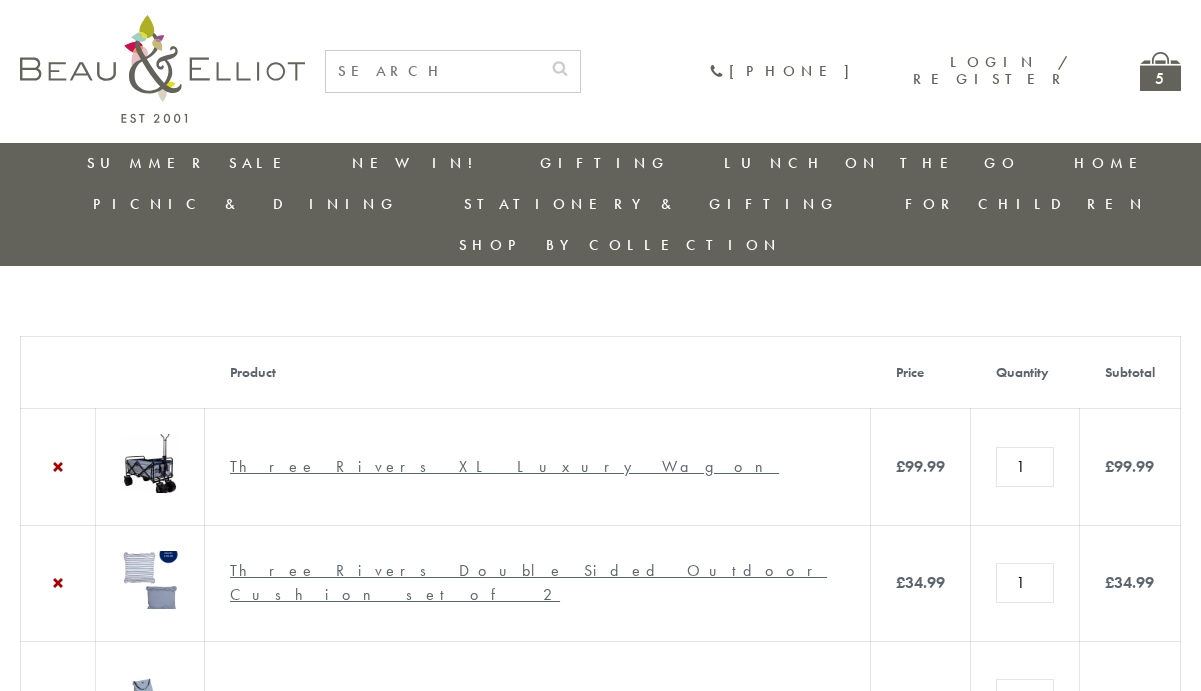 click on "Summer Sale" at bounding box center [192, 163] 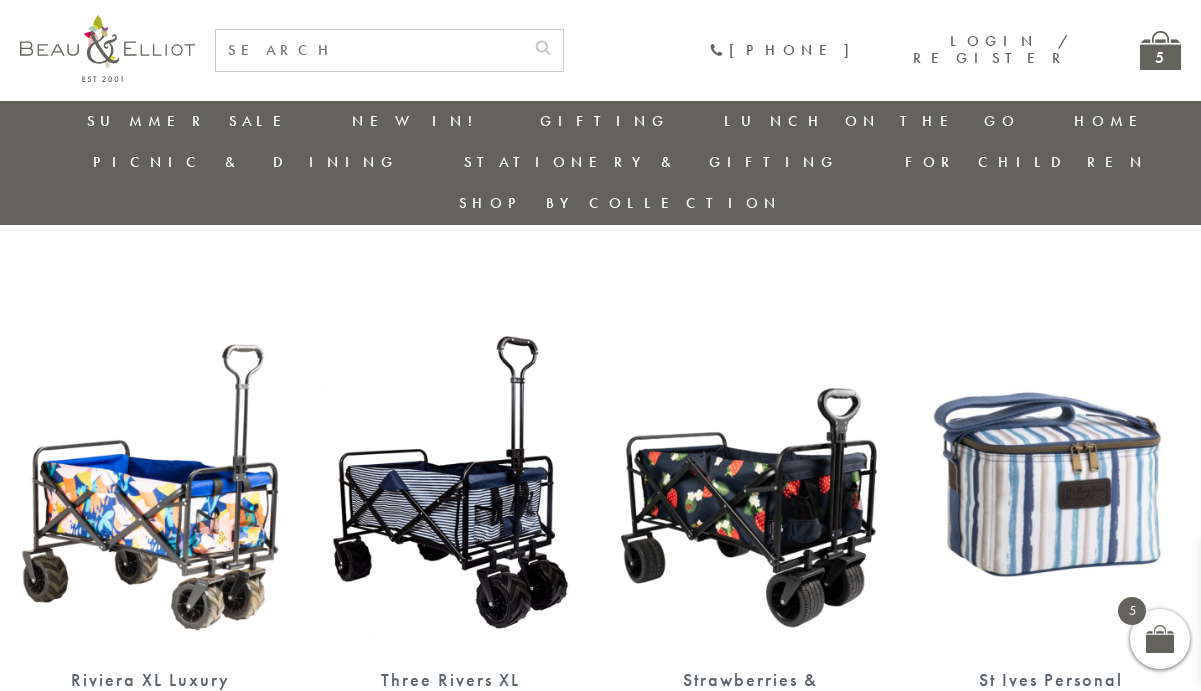 scroll, scrollTop: 3, scrollLeft: 0, axis: vertical 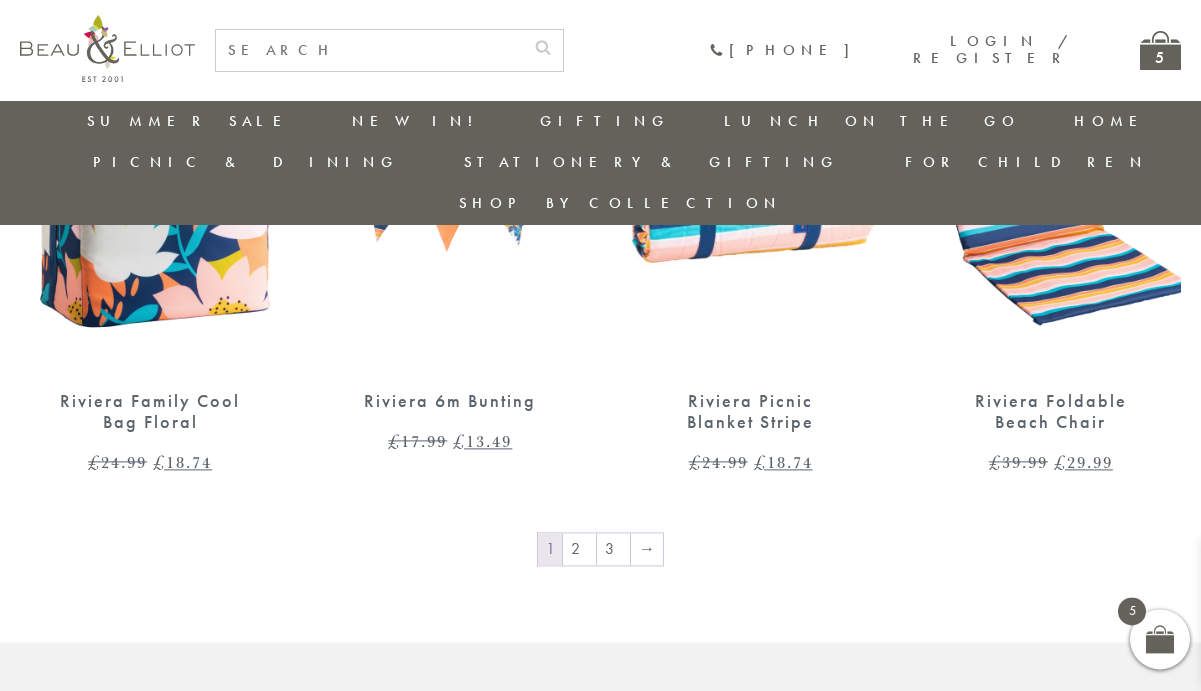click on "2" at bounding box center [579, 549] 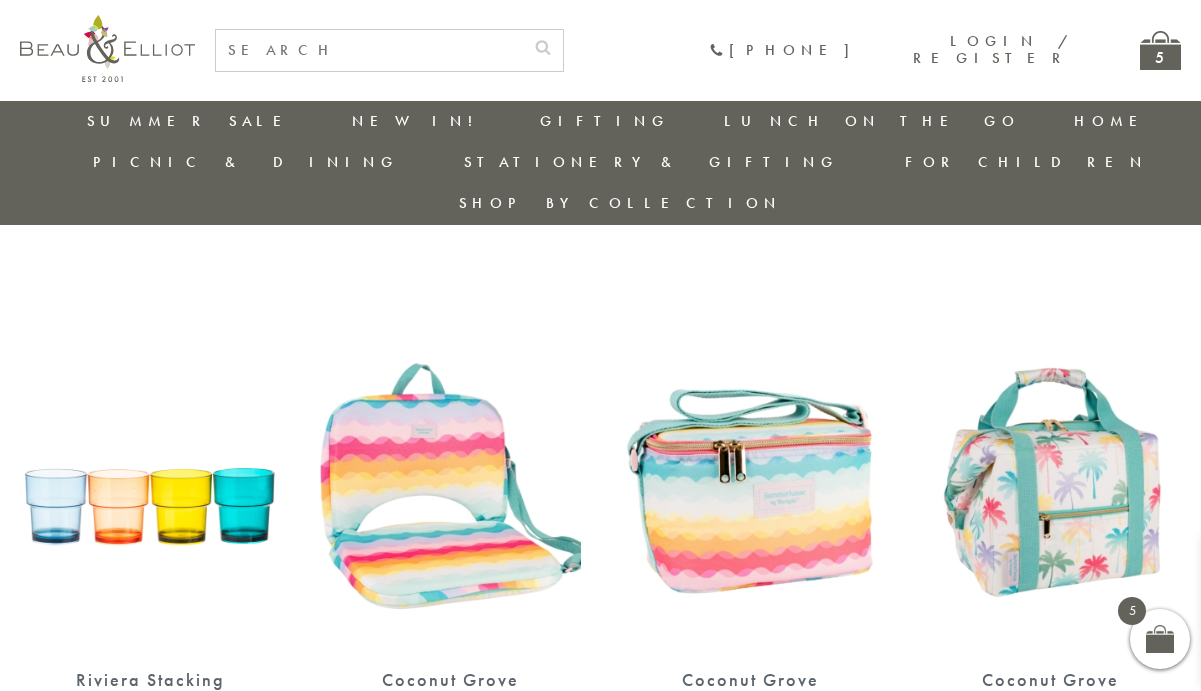 scroll, scrollTop: 3, scrollLeft: 0, axis: vertical 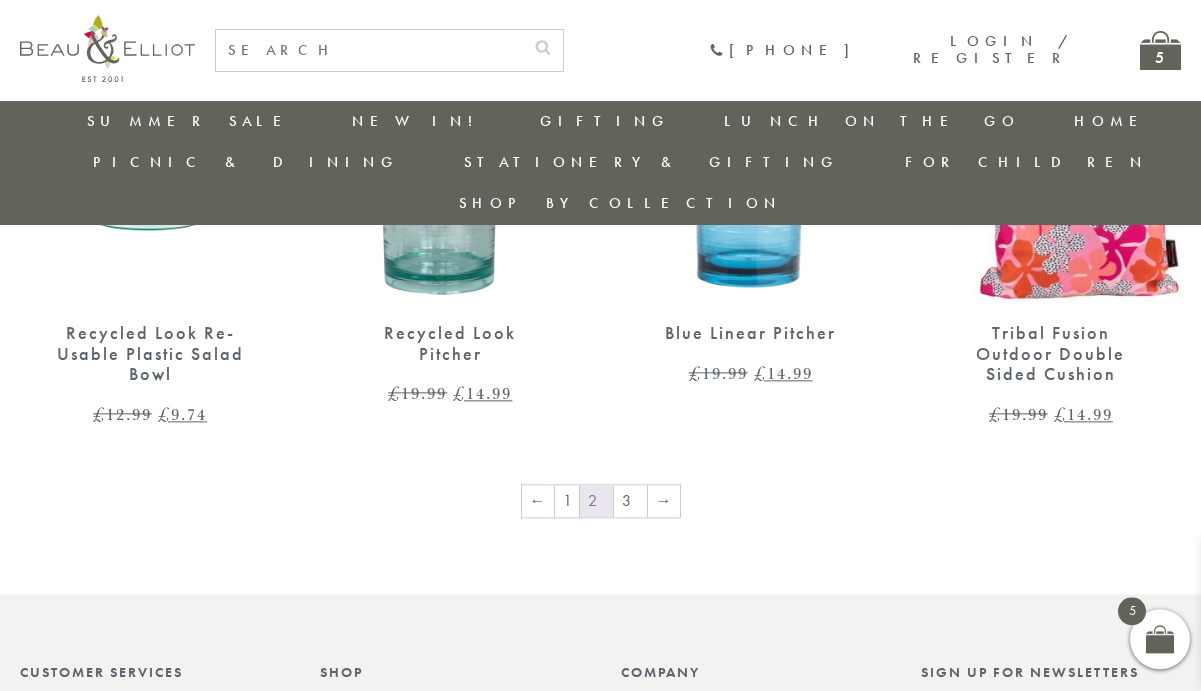 click on "→" at bounding box center (664, 501) 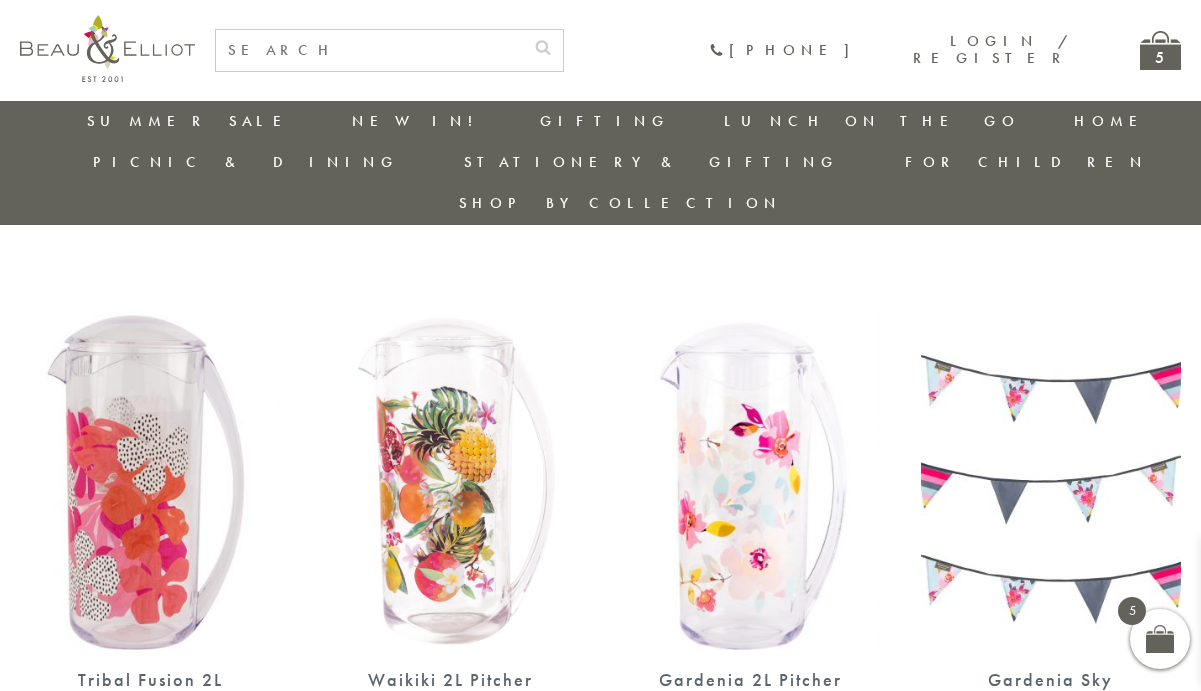 scroll, scrollTop: 3, scrollLeft: 0, axis: vertical 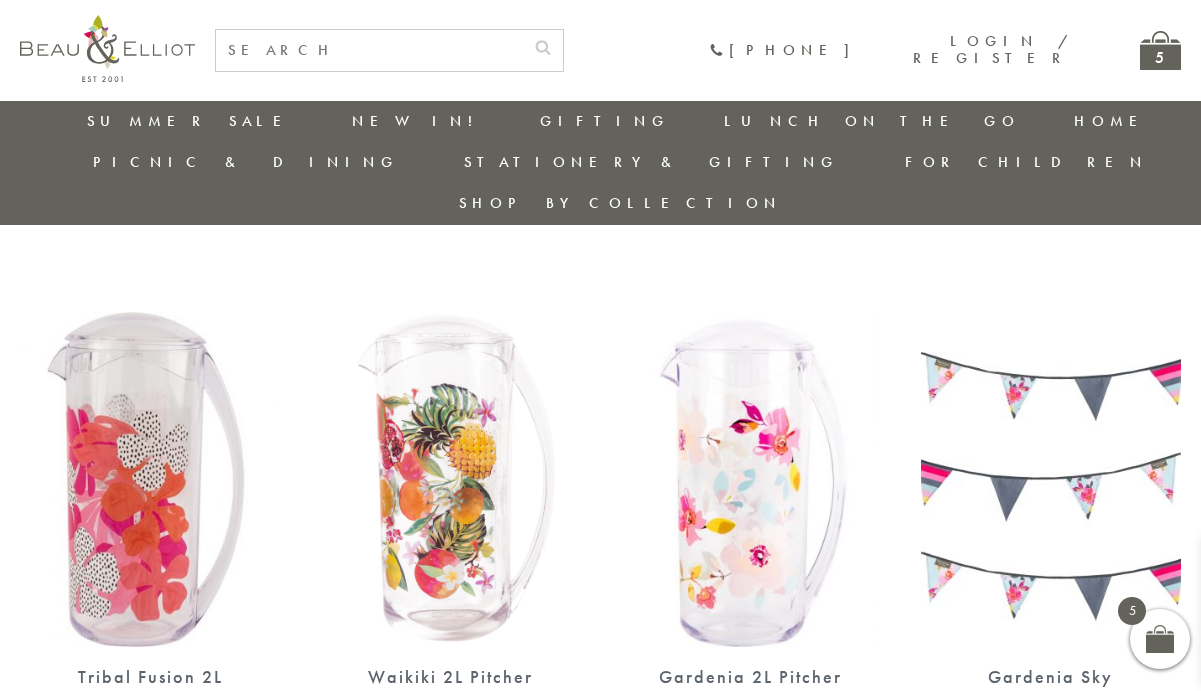 click at bounding box center [369, 50] 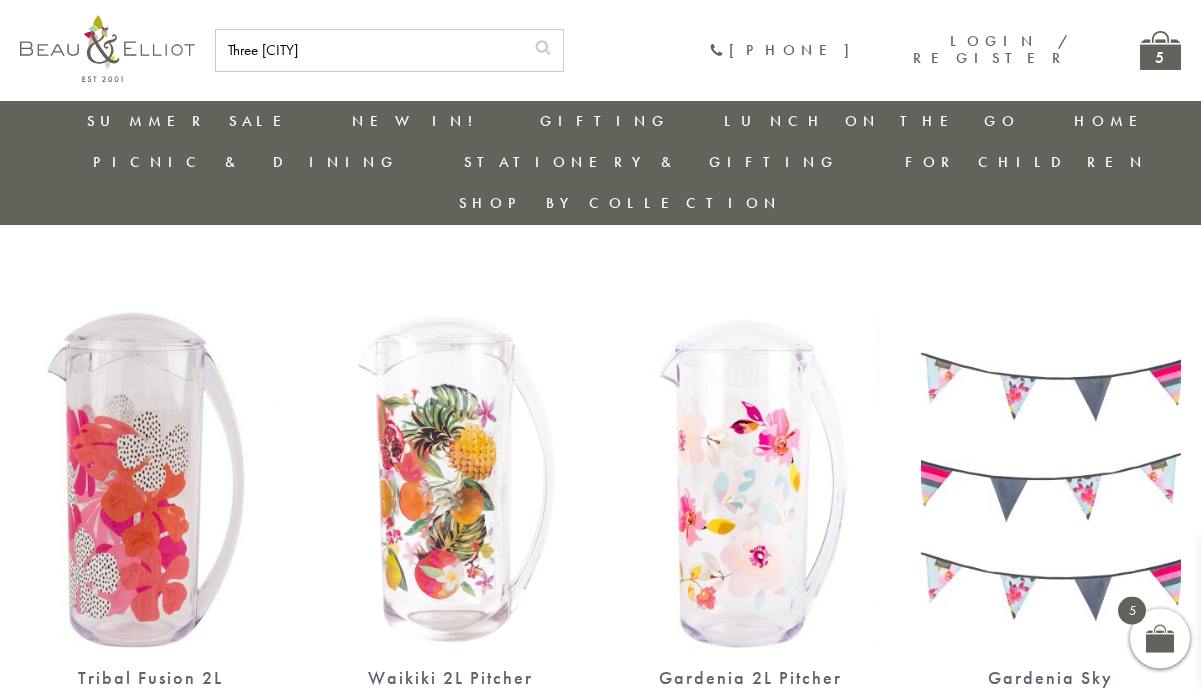 type on "Three [CITY]" 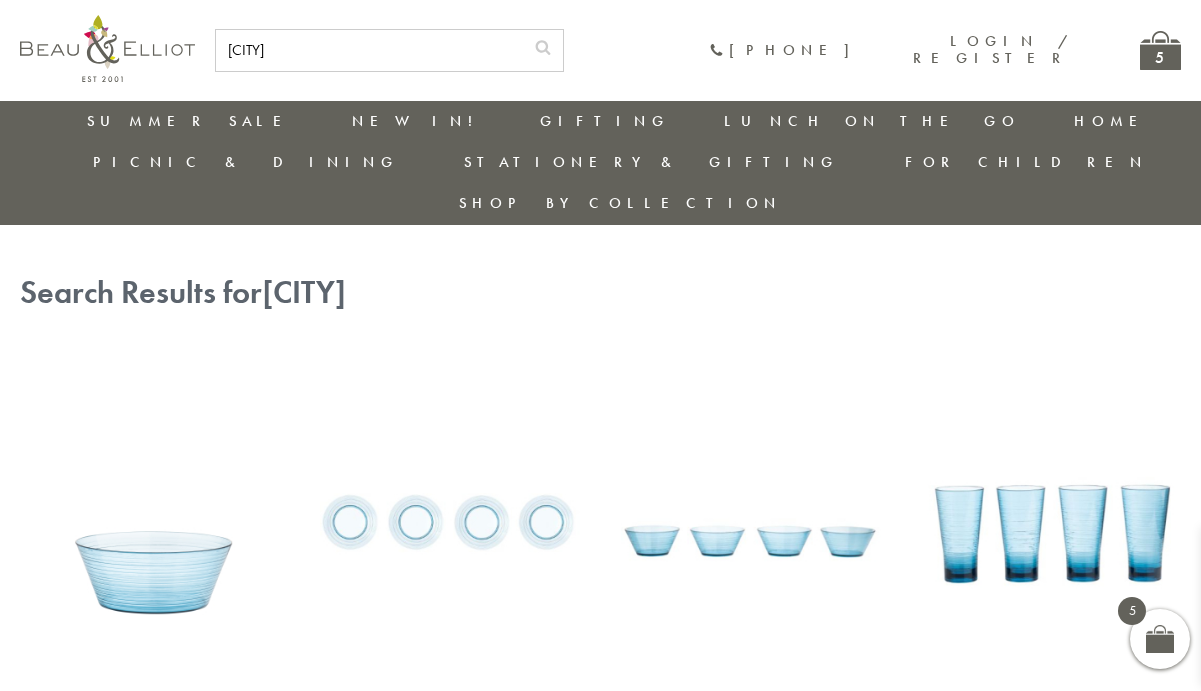 scroll, scrollTop: 3, scrollLeft: 0, axis: vertical 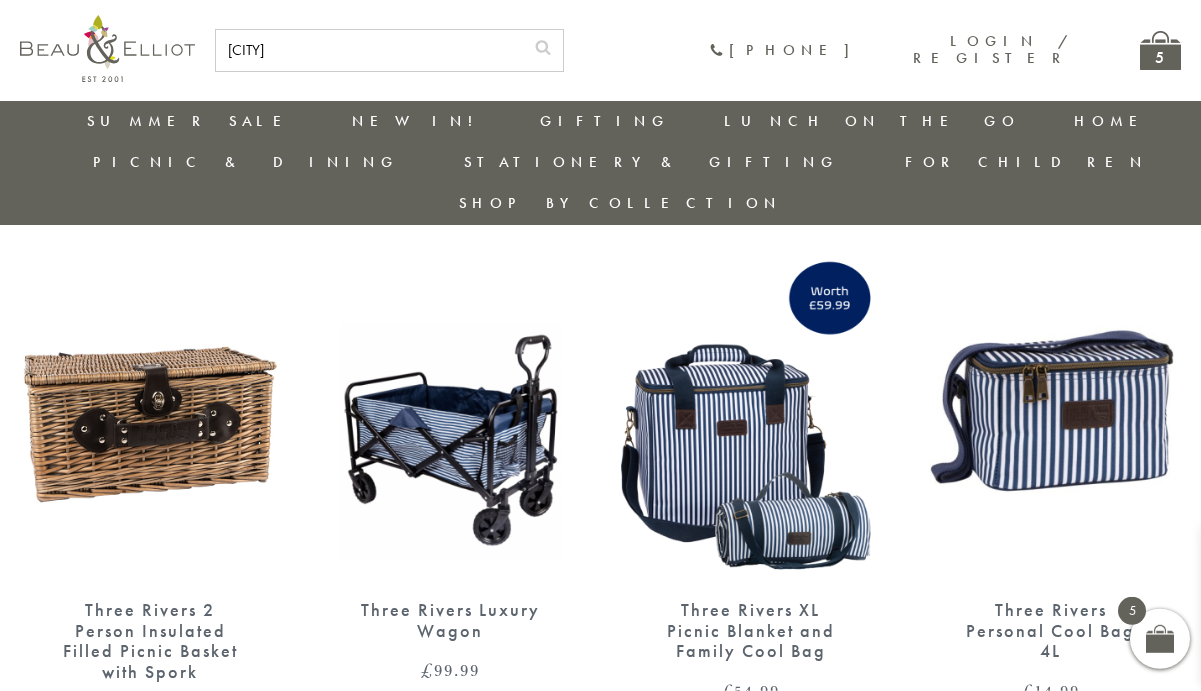 click at bounding box center (751, 412) 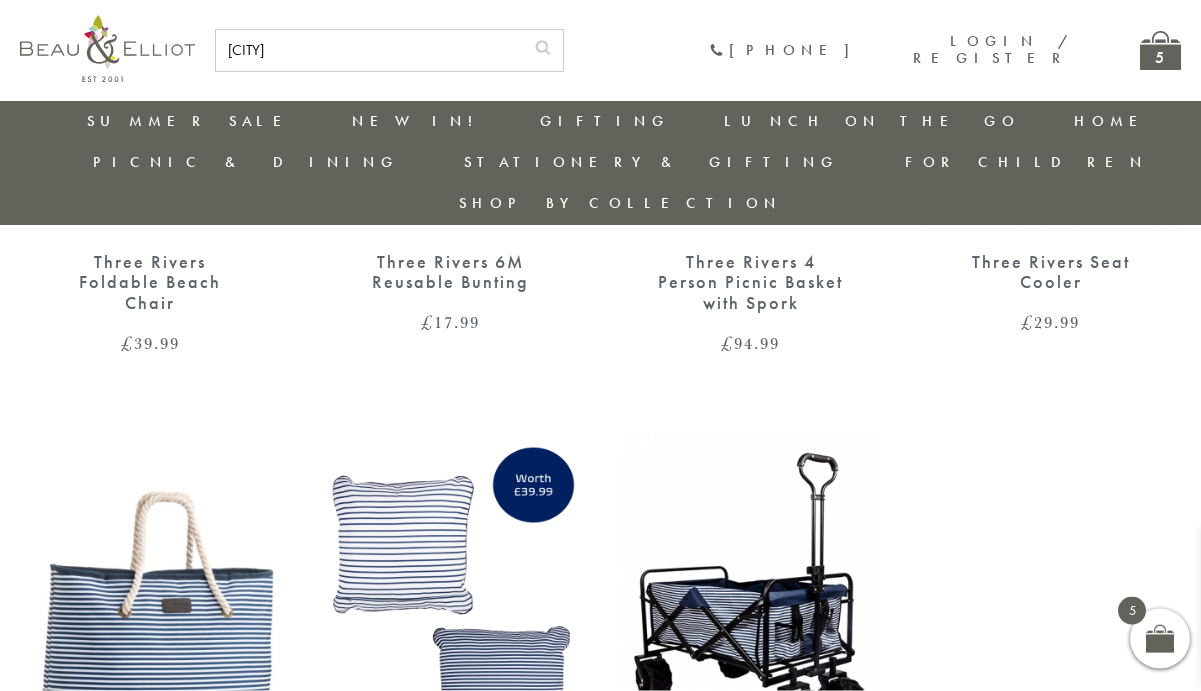 scroll, scrollTop: 3678, scrollLeft: 0, axis: vertical 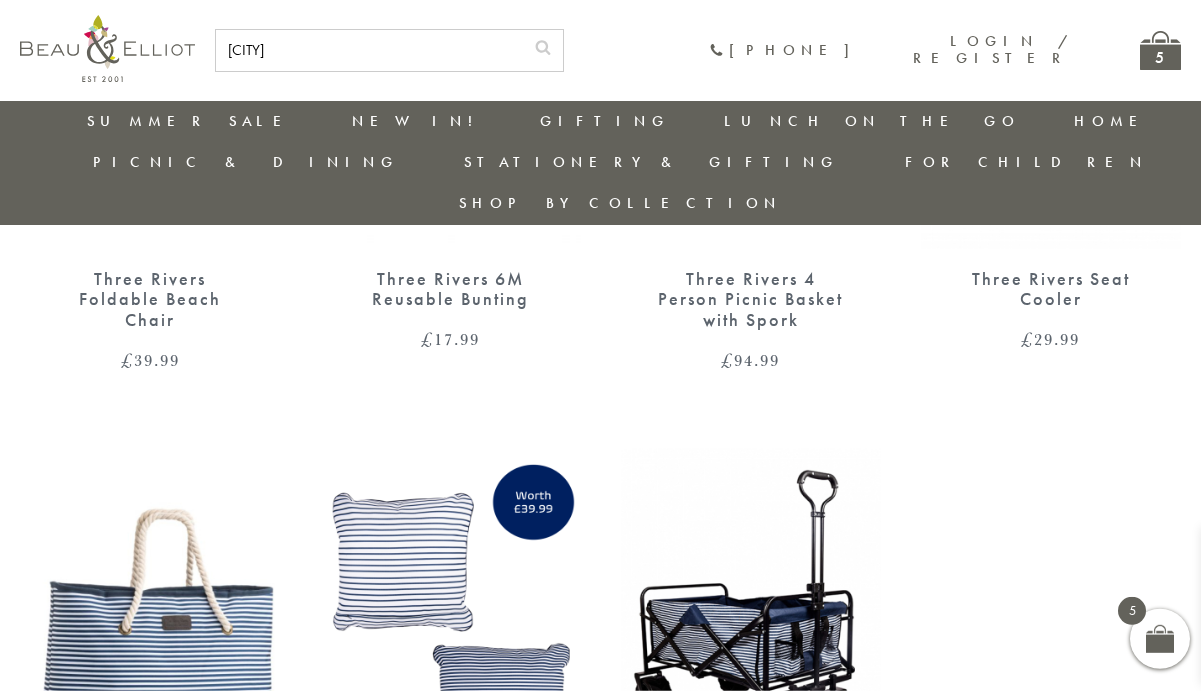 click at bounding box center [150, 617] 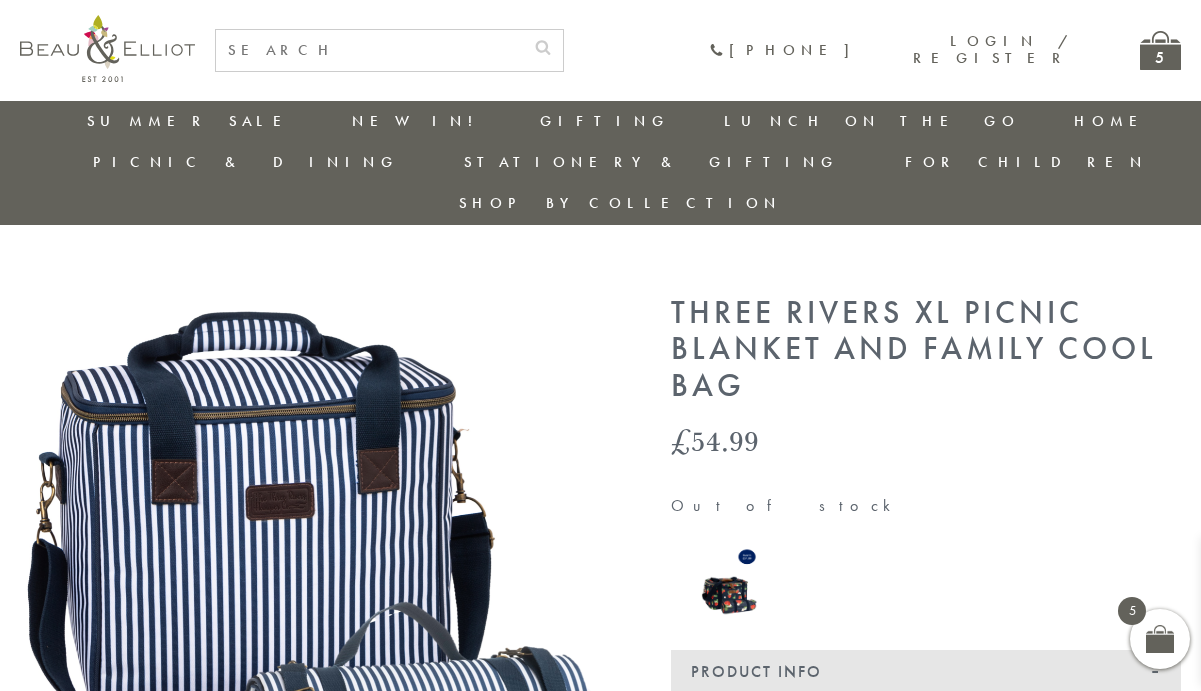 scroll, scrollTop: 3, scrollLeft: 0, axis: vertical 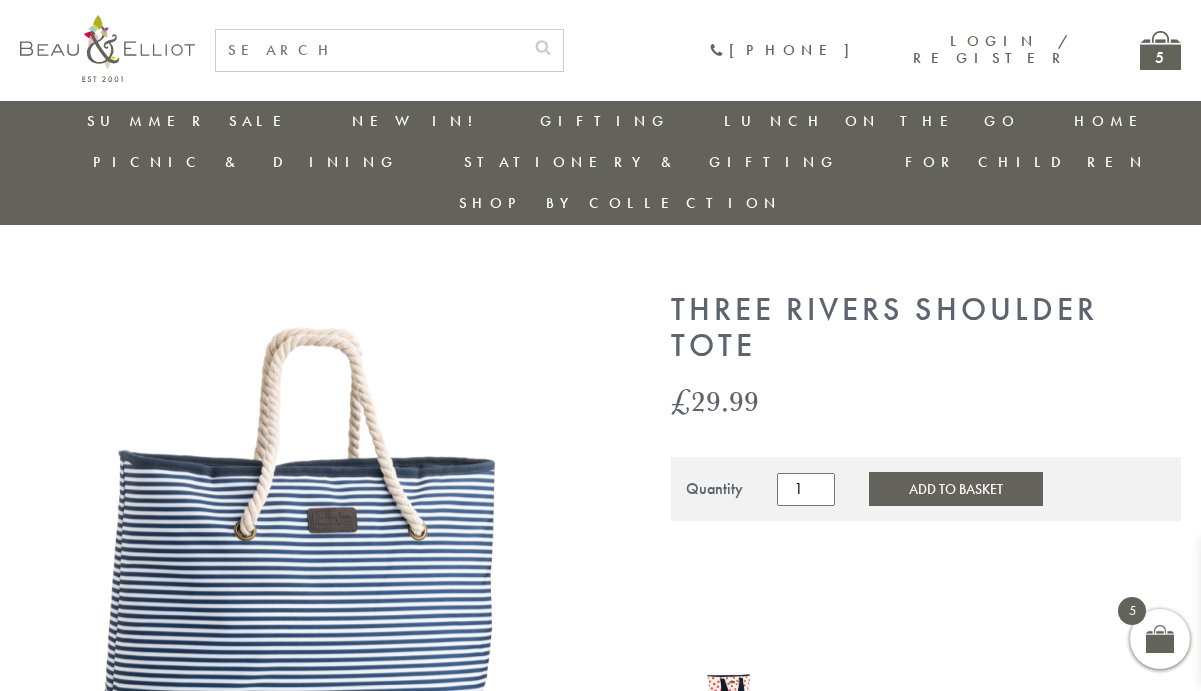 click on "5" at bounding box center (1160, 50) 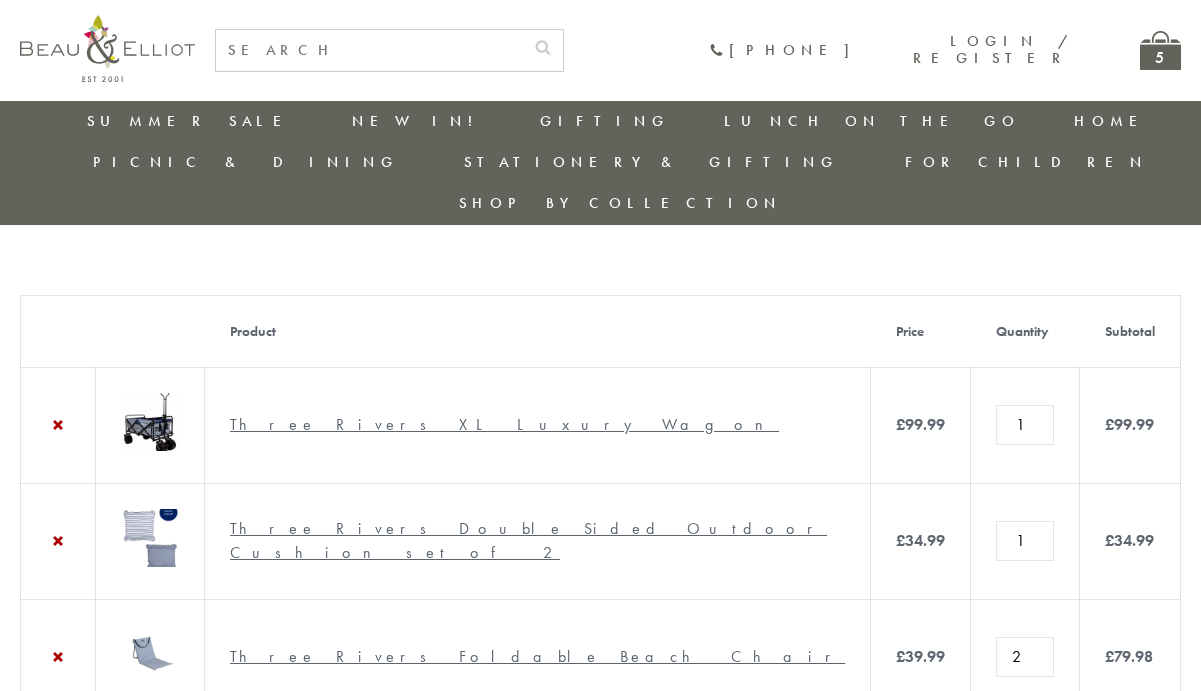 scroll, scrollTop: 3, scrollLeft: 0, axis: vertical 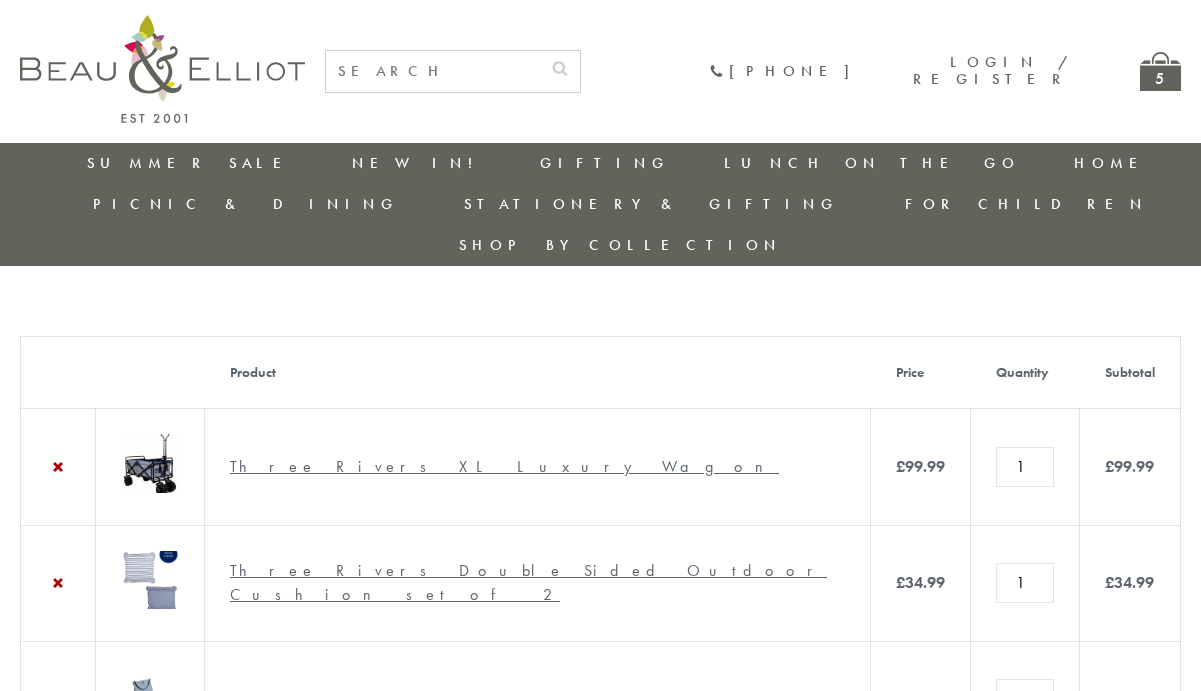 click on "Picnic Hampers / Picnic Baskets" at bounding box center [203, 447] 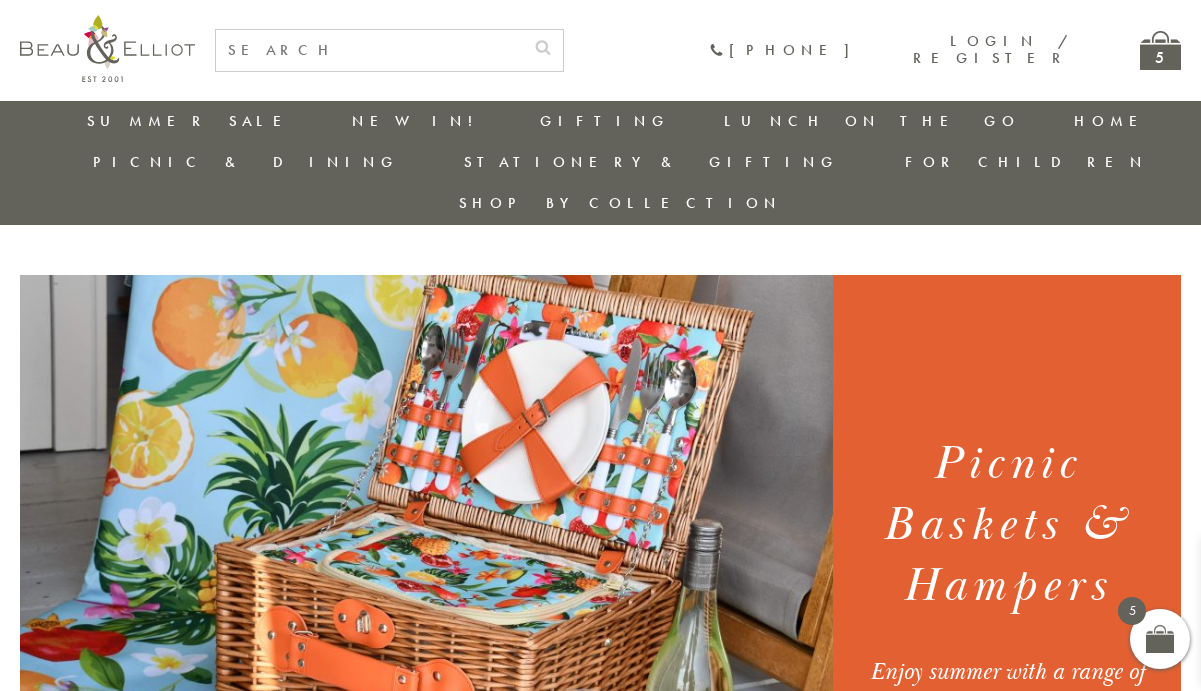 scroll, scrollTop: 3, scrollLeft: 0, axis: vertical 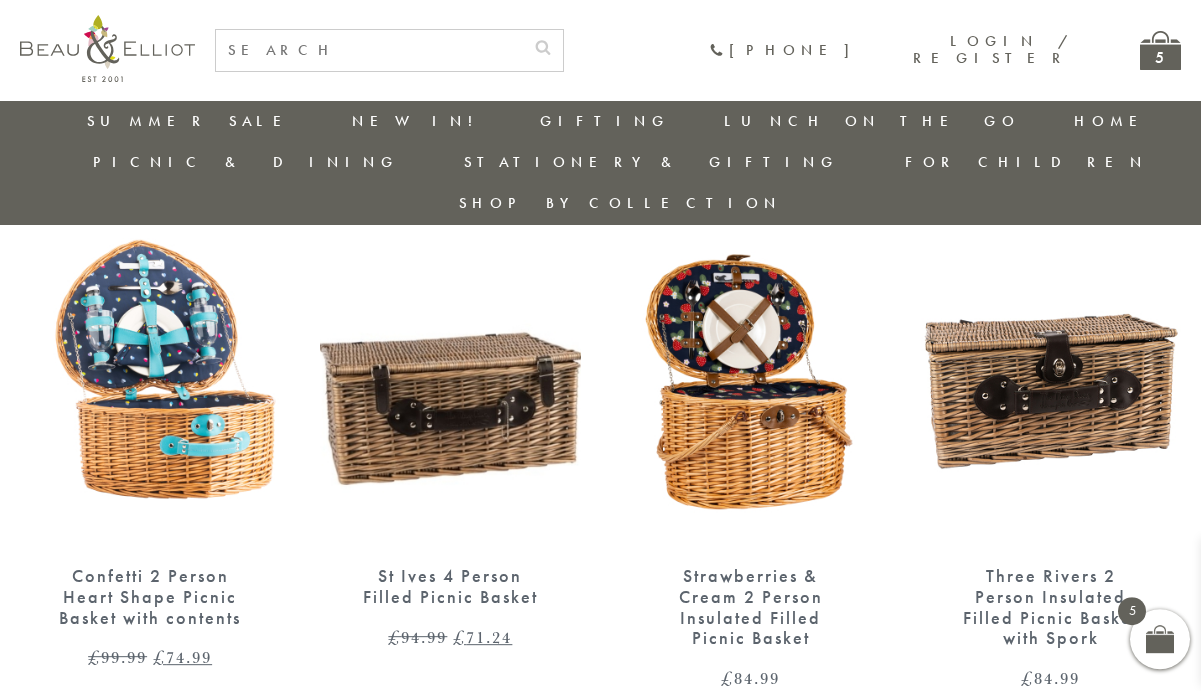 click at bounding box center [369, 50] 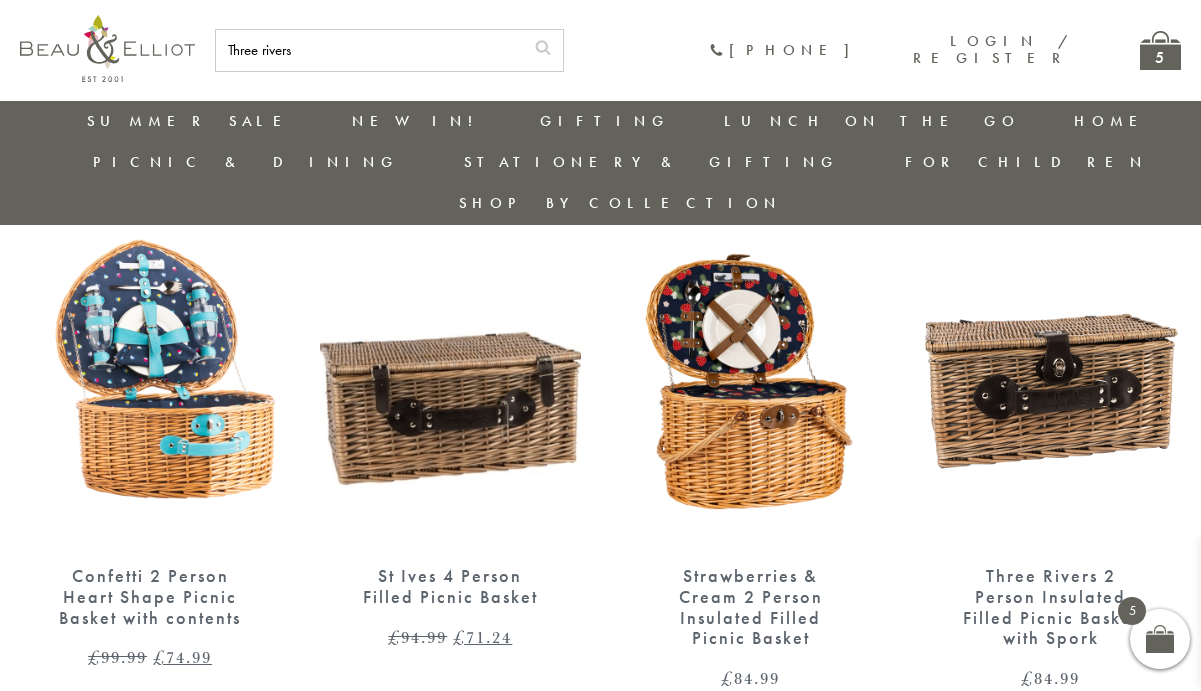 type on "Three rivers" 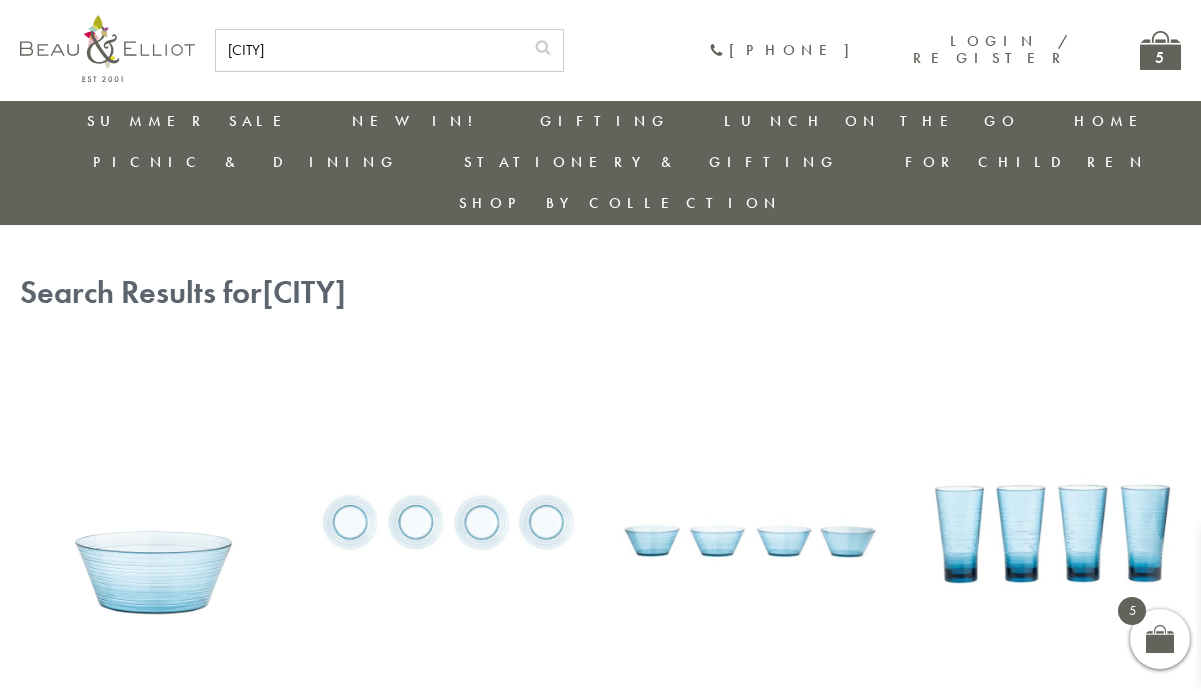 scroll, scrollTop: 3, scrollLeft: 0, axis: vertical 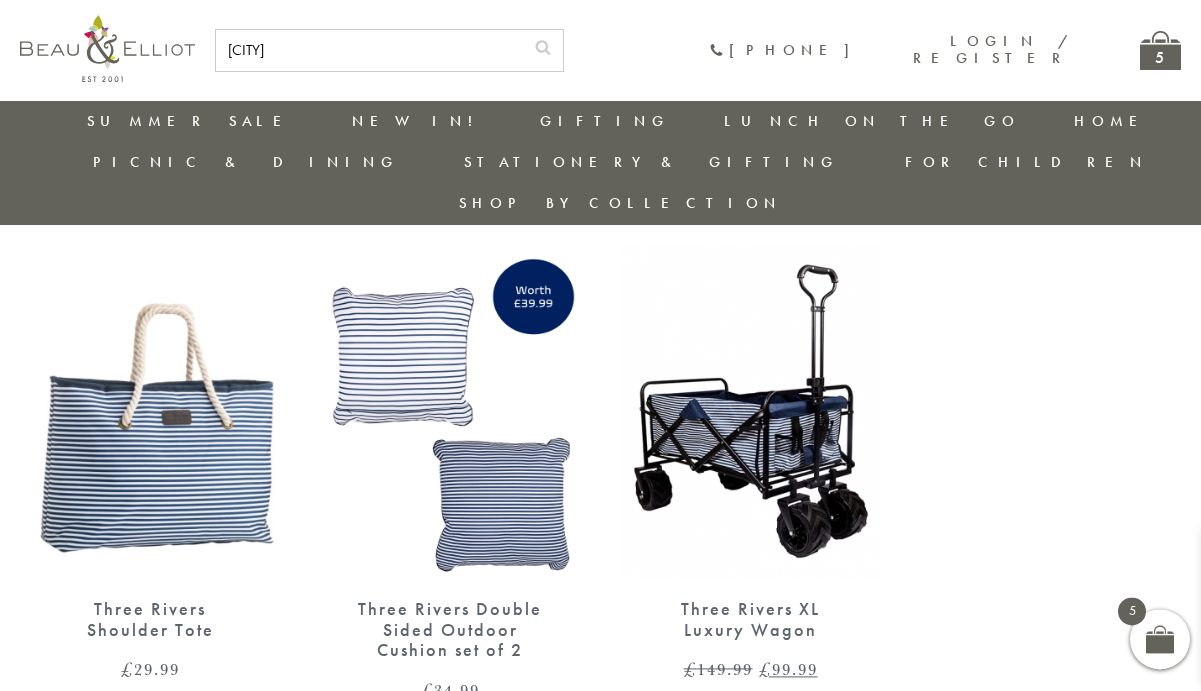click at bounding box center [150, 411] 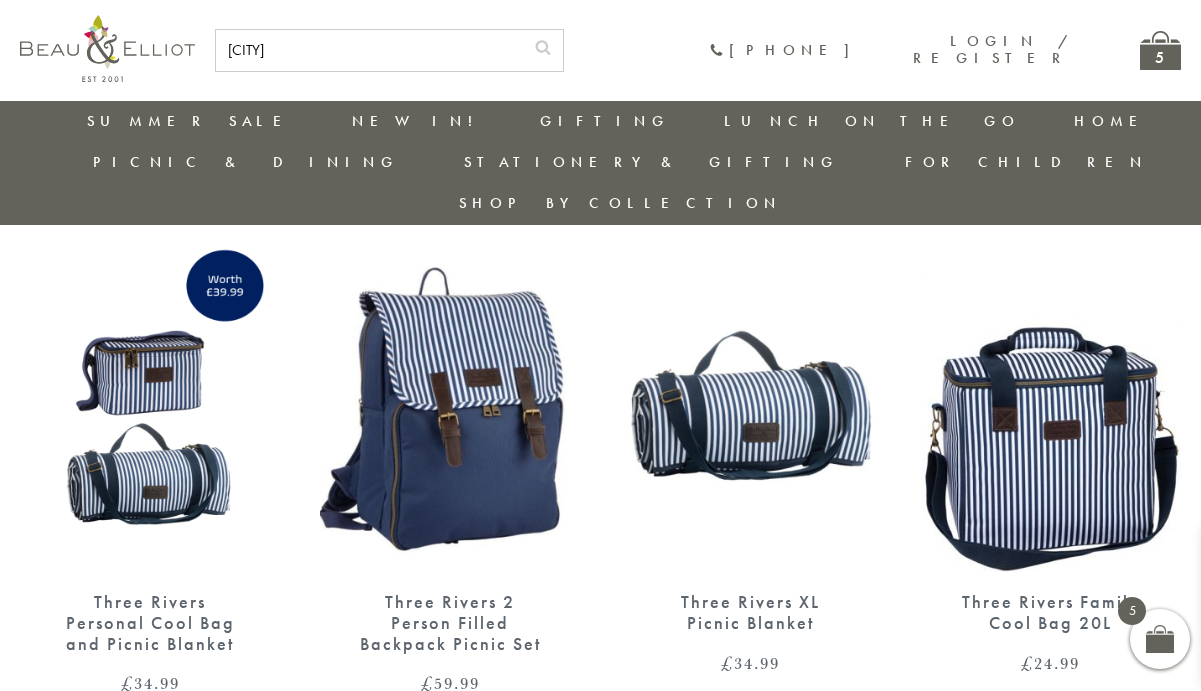 scroll, scrollTop: 1675, scrollLeft: 0, axis: vertical 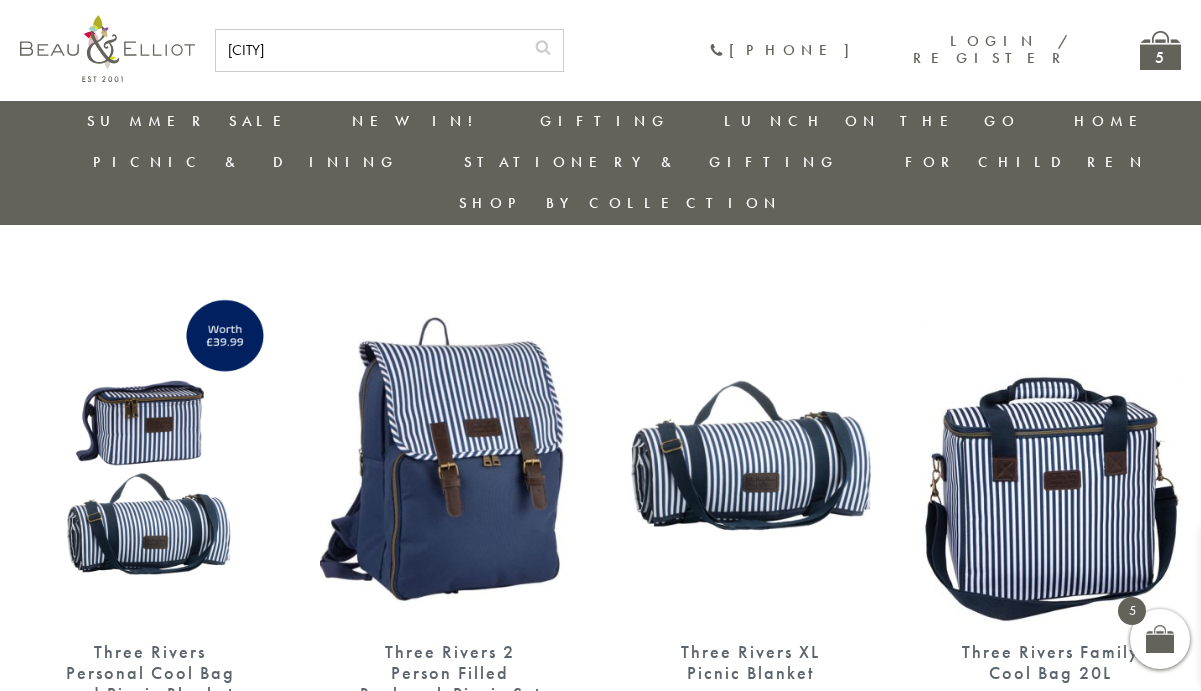 click at bounding box center [1051, 455] 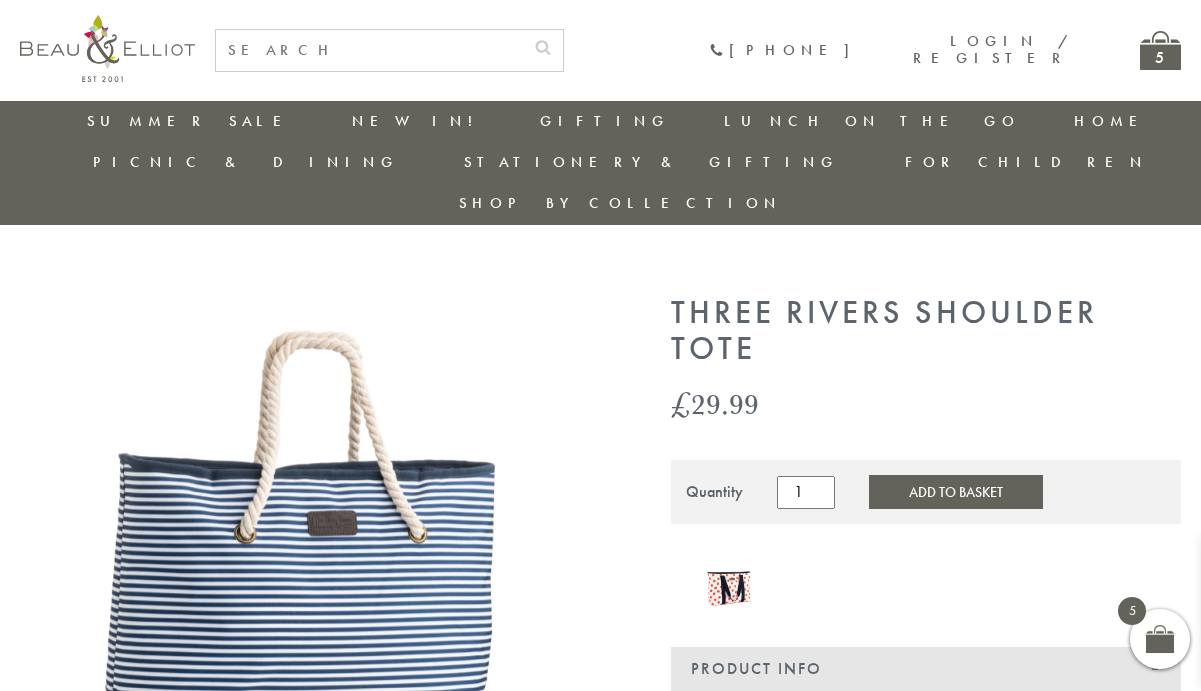 scroll, scrollTop: 3, scrollLeft: 0, axis: vertical 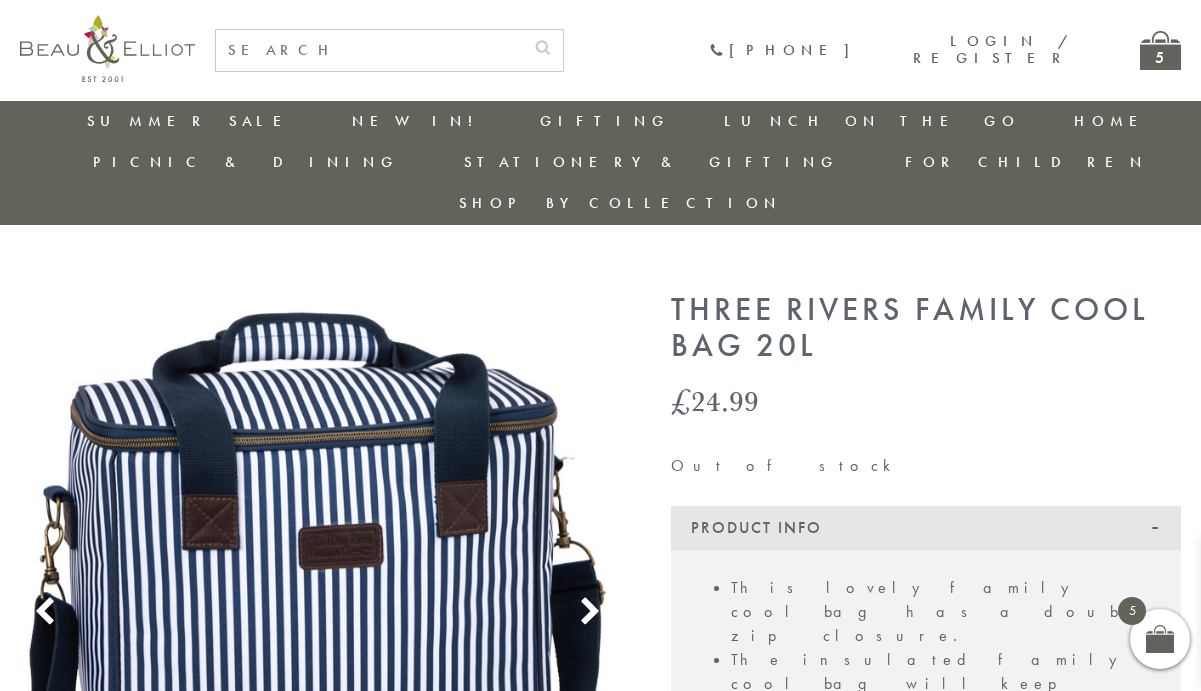 click on "5" at bounding box center [1160, 50] 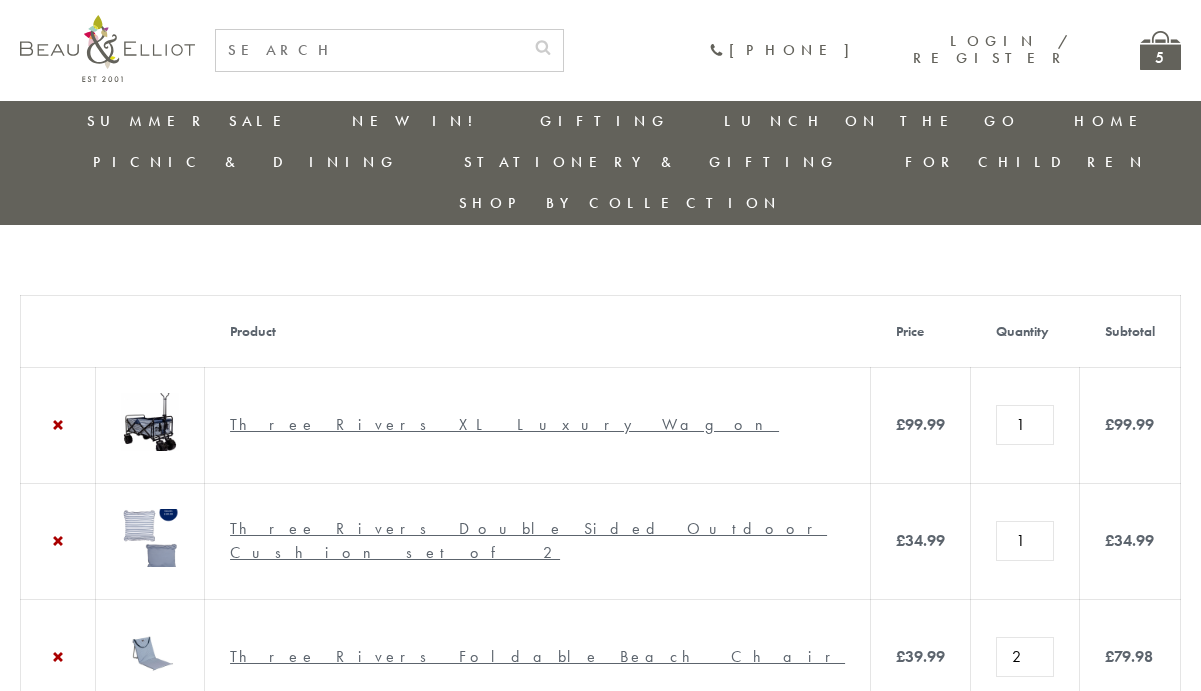 scroll, scrollTop: 3, scrollLeft: 0, axis: vertical 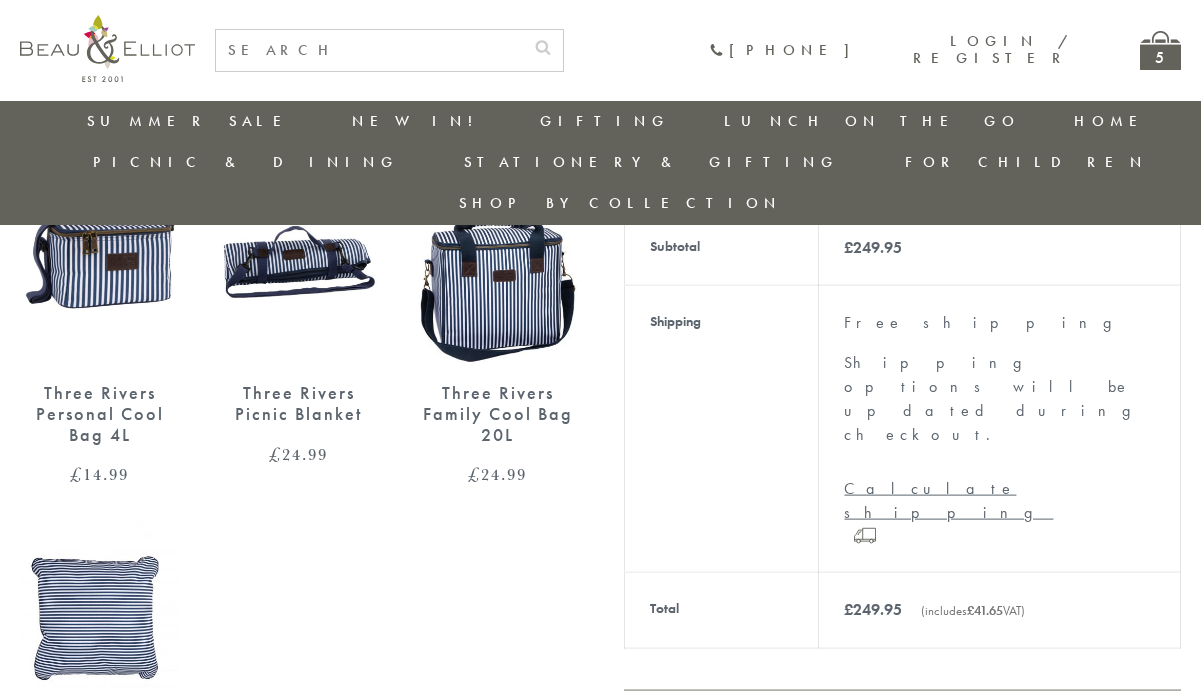 click on "Proceed to checkout" at bounding box center [902, 711] 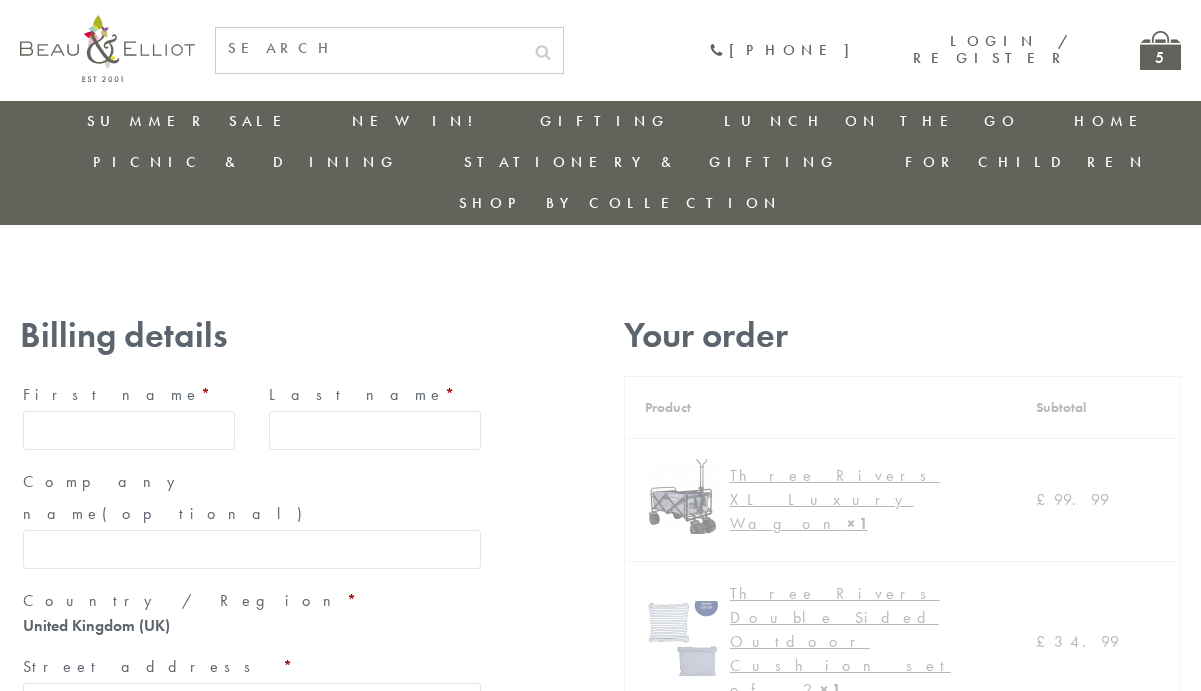 scroll, scrollTop: 3, scrollLeft: 0, axis: vertical 